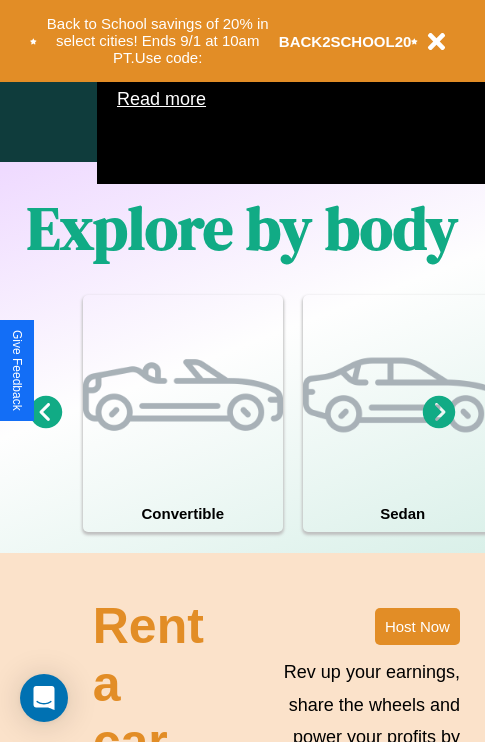 scroll, scrollTop: 1285, scrollLeft: 0, axis: vertical 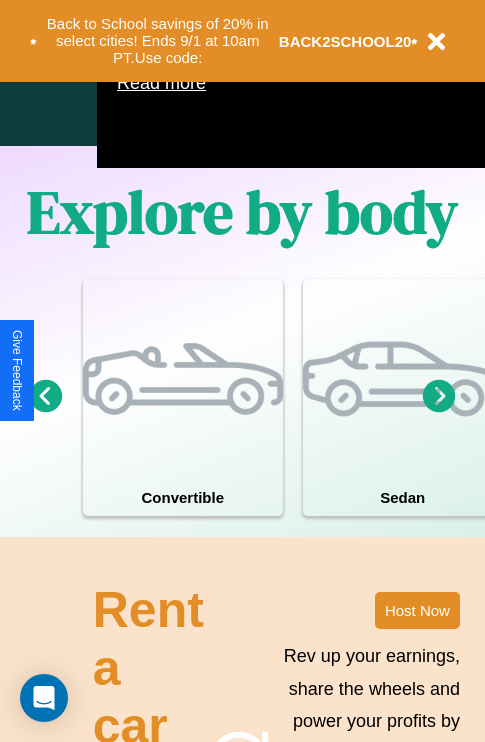 click 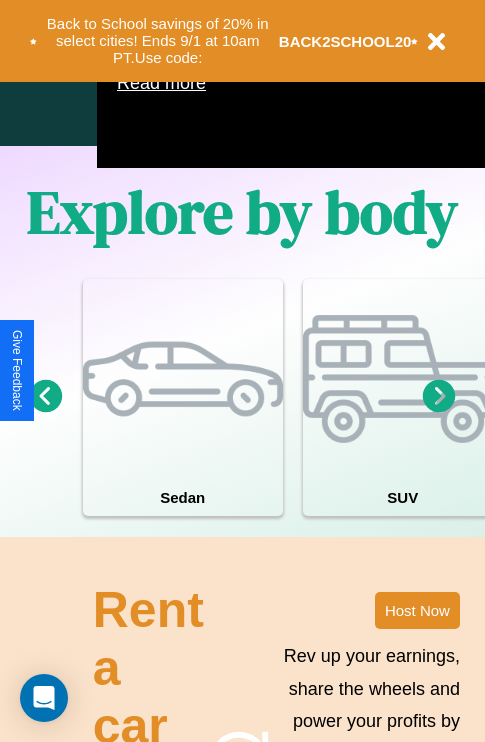 click 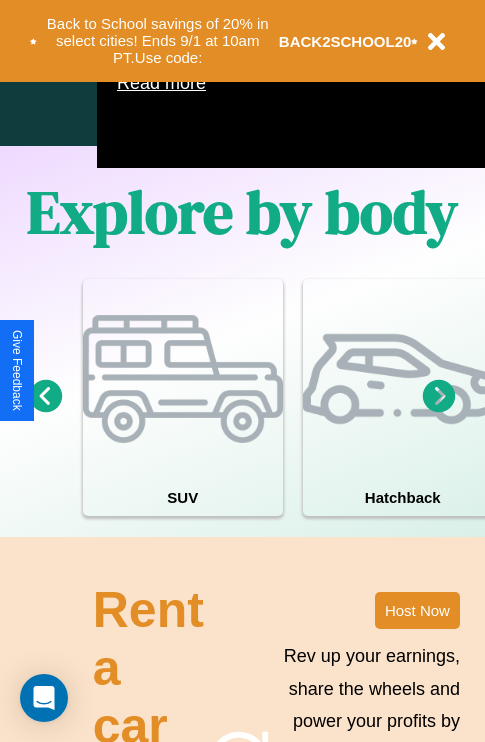 click 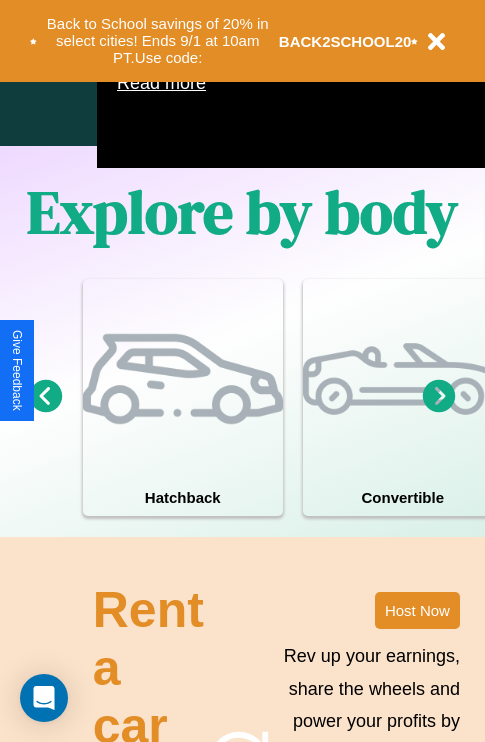 click 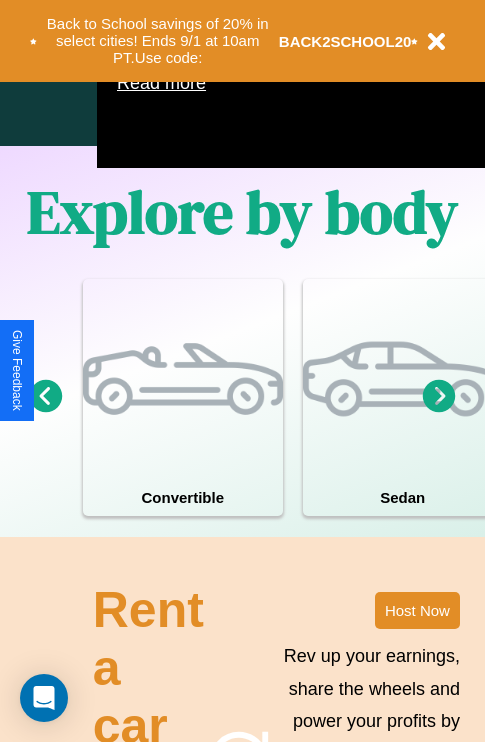 click 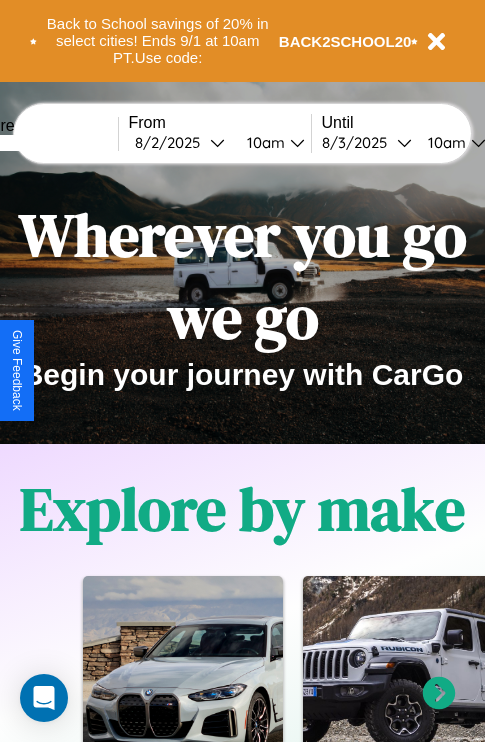 scroll, scrollTop: 0, scrollLeft: 0, axis: both 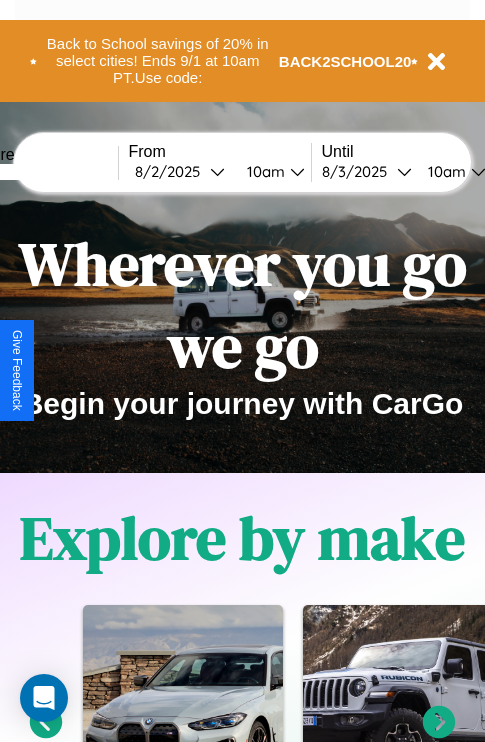 click at bounding box center [43, 172] 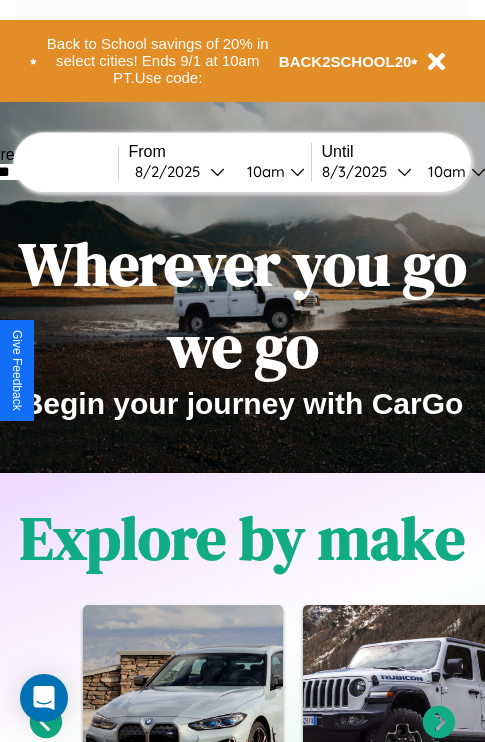 type on "*******" 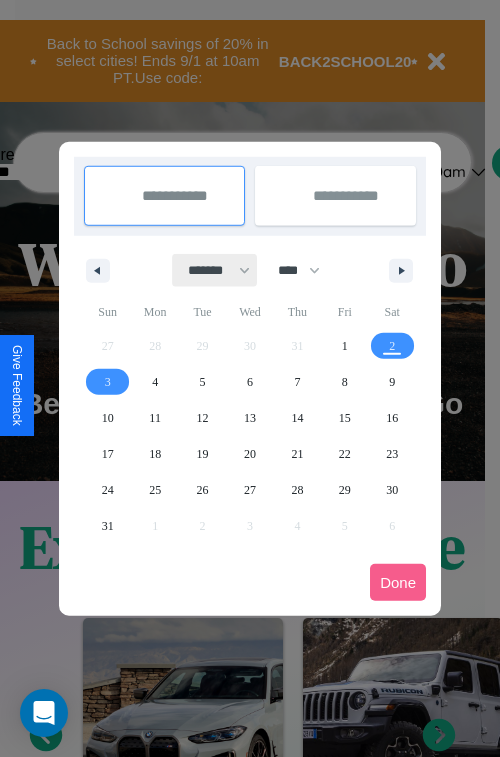 click on "******* ******** ***** ***** *** **** **** ****** ********* ******* ******** ********" at bounding box center (215, 270) 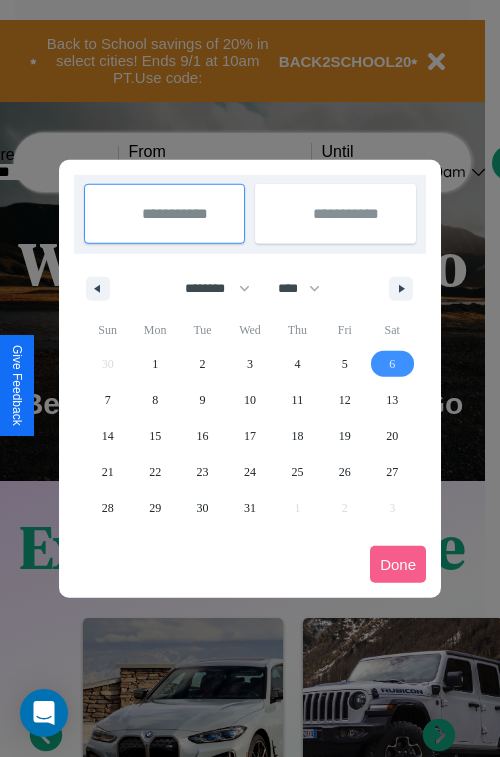 click on "6" at bounding box center (392, 364) 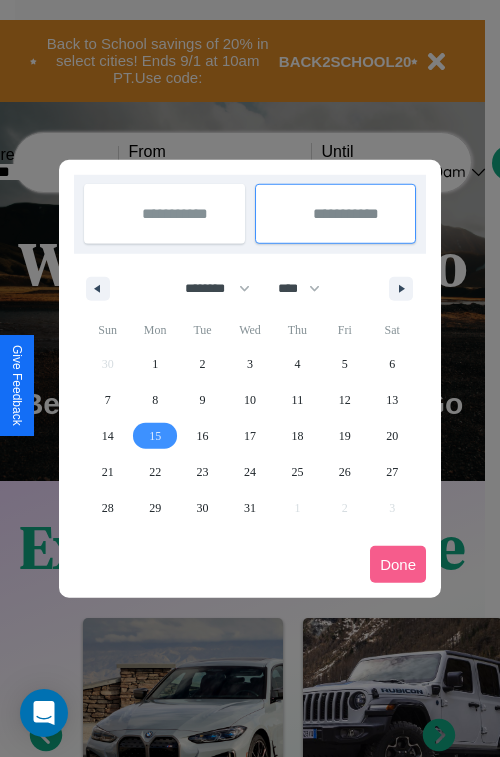 click on "15" at bounding box center [155, 436] 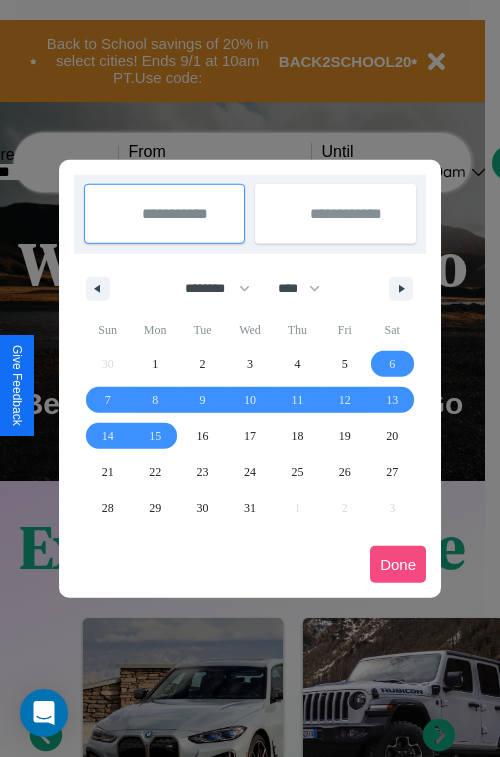 click on "Done" at bounding box center (398, 564) 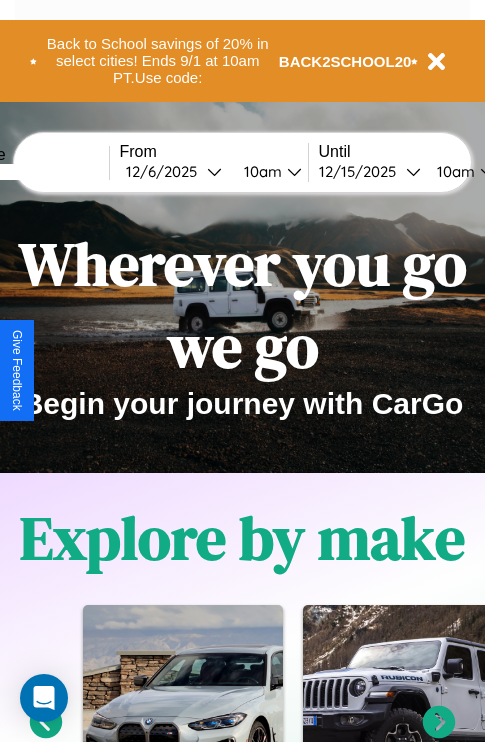 click on "10am" at bounding box center [453, 171] 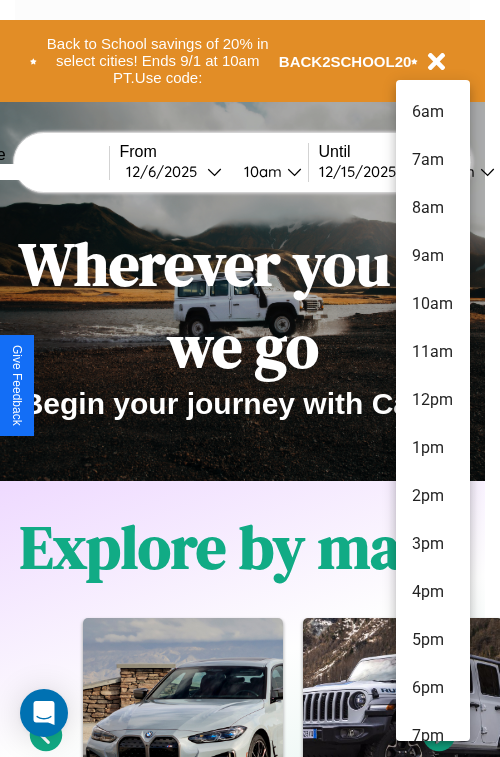 click on "6pm" at bounding box center [433, 688] 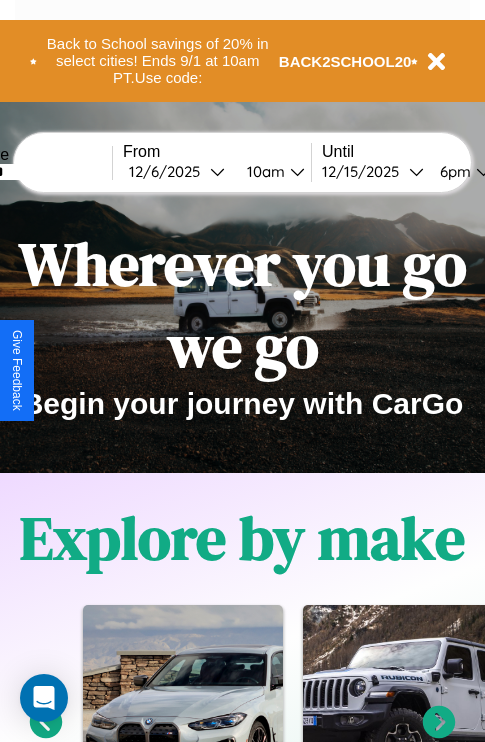 scroll, scrollTop: 0, scrollLeft: 74, axis: horizontal 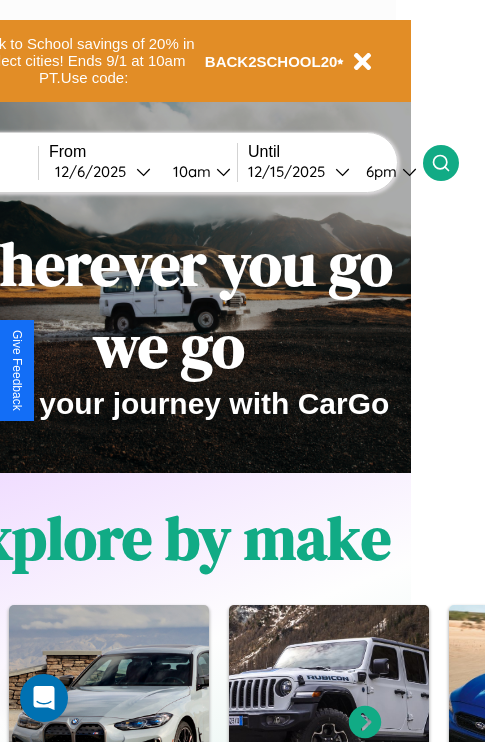 click 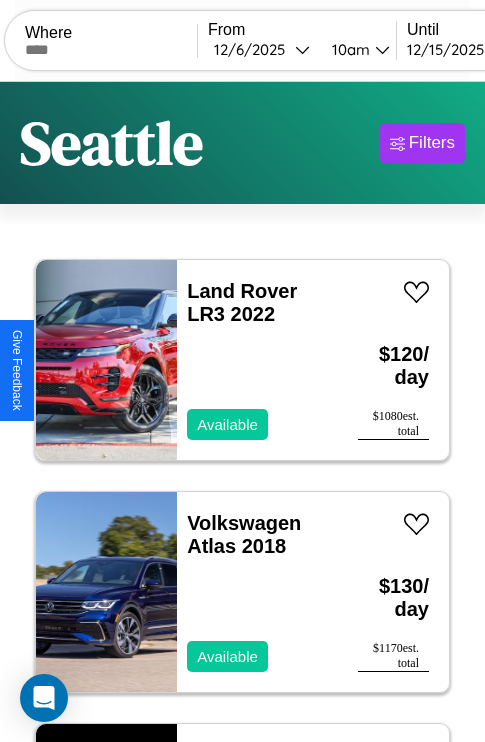 scroll, scrollTop: 95, scrollLeft: 0, axis: vertical 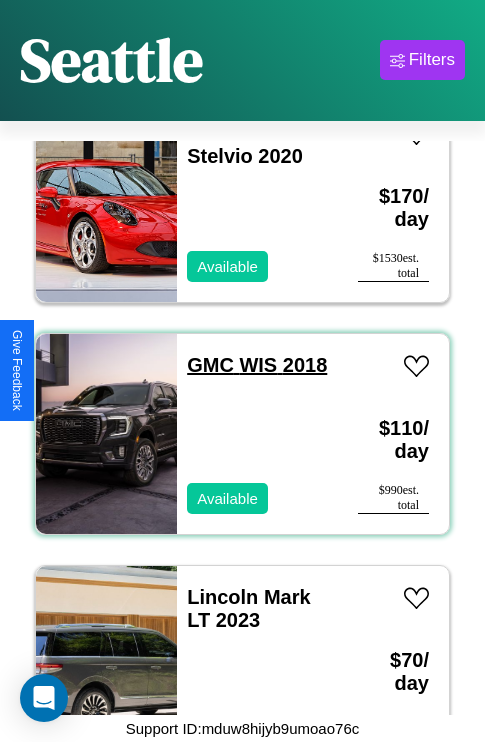 click on "GMC   WIS   2018" at bounding box center [257, 365] 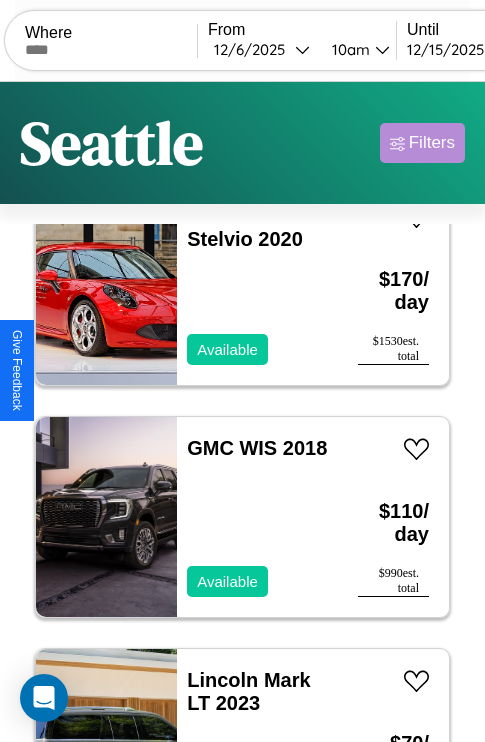 click on "Filters" at bounding box center (432, 143) 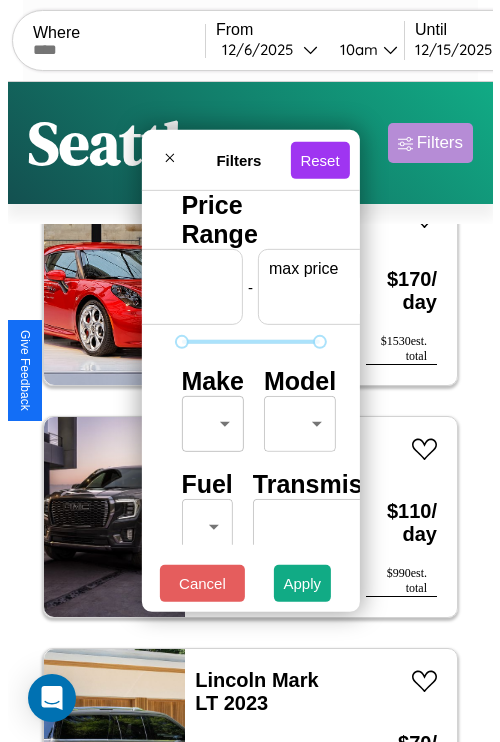 scroll, scrollTop: 0, scrollLeft: 124, axis: horizontal 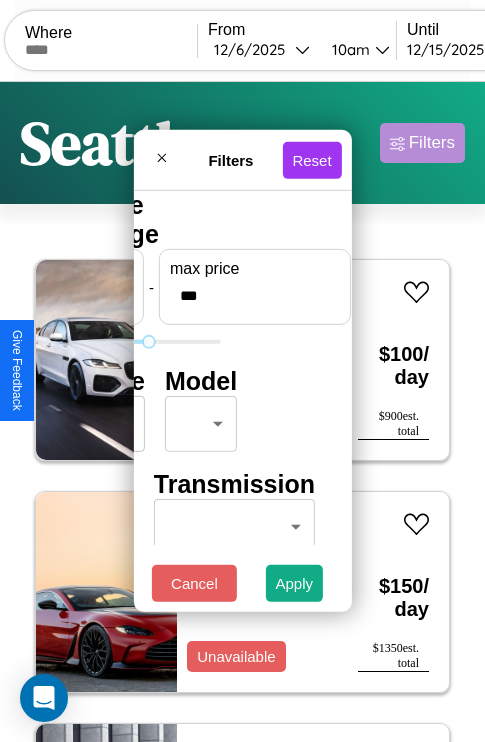 type on "***" 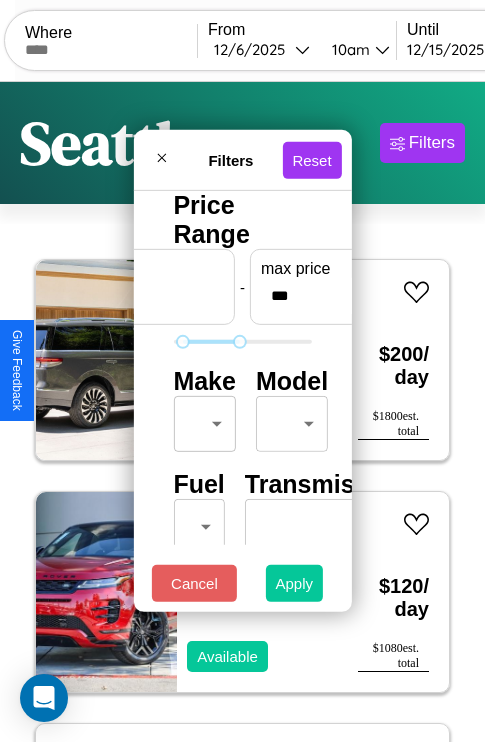 type on "**" 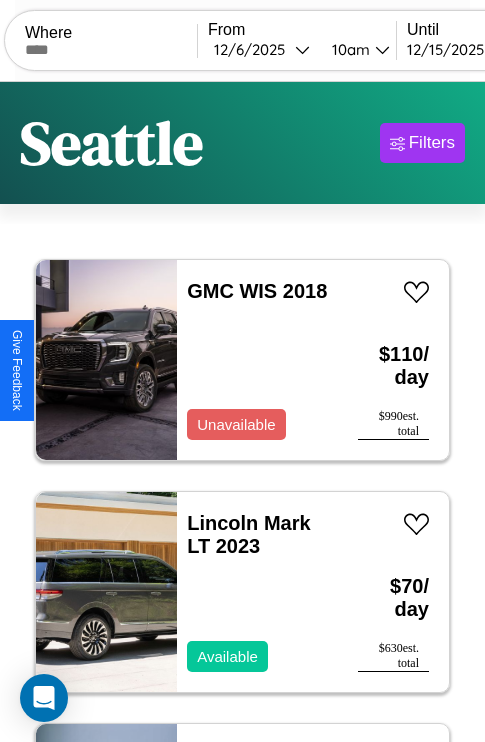 scroll, scrollTop: 95, scrollLeft: 0, axis: vertical 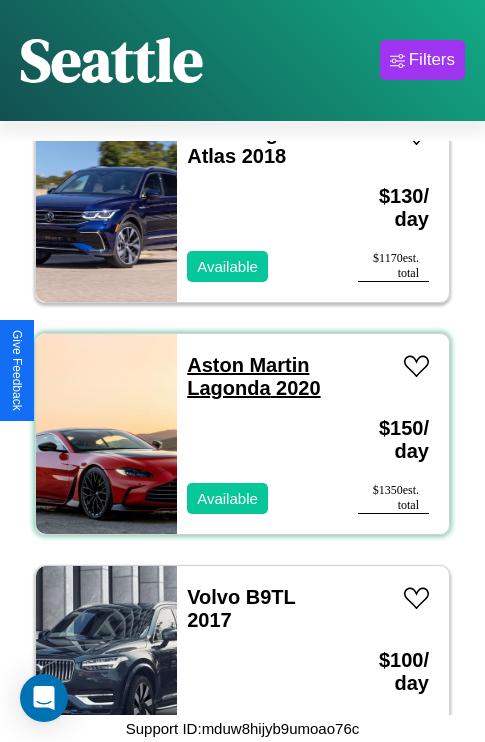 click on "Aston Martin   Lagonda   2020" at bounding box center (253, 376) 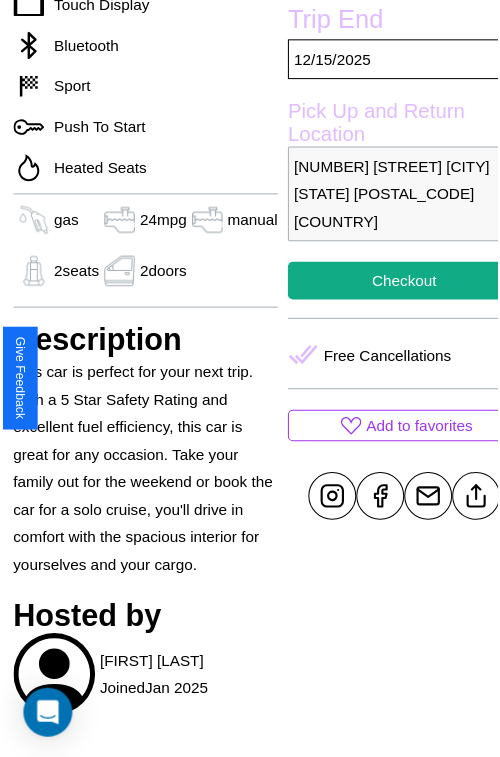 scroll, scrollTop: 667, scrollLeft: 68, axis: both 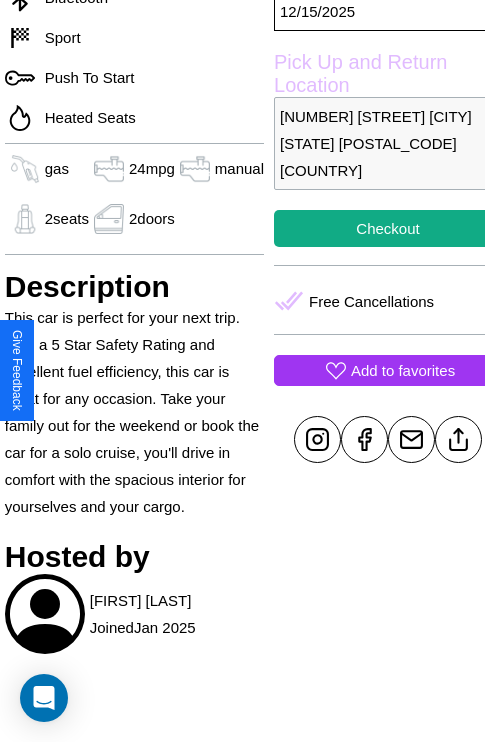 click on "Add to favorites" at bounding box center [403, 370] 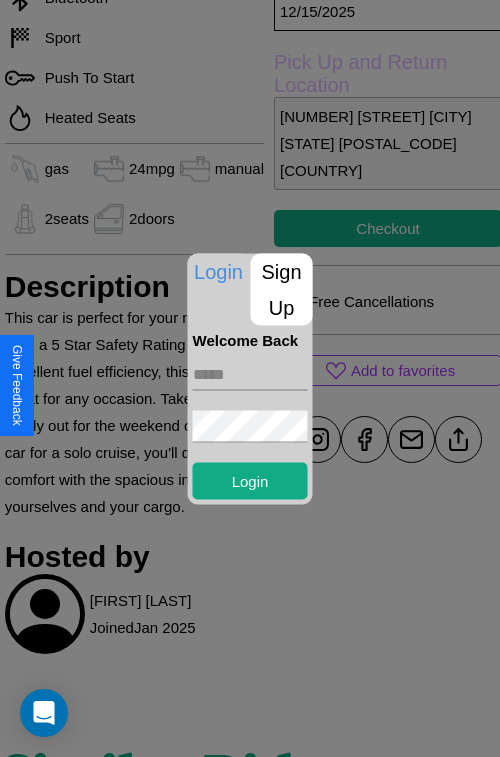 click on "Sign Up" at bounding box center (282, 289) 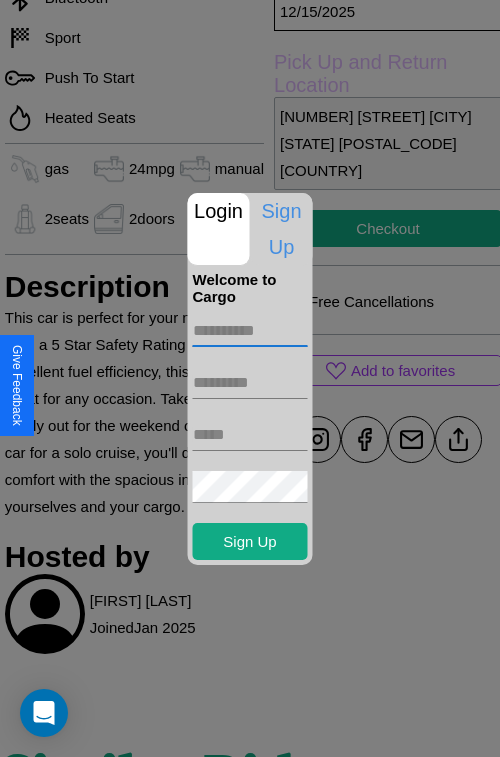 click at bounding box center (250, 331) 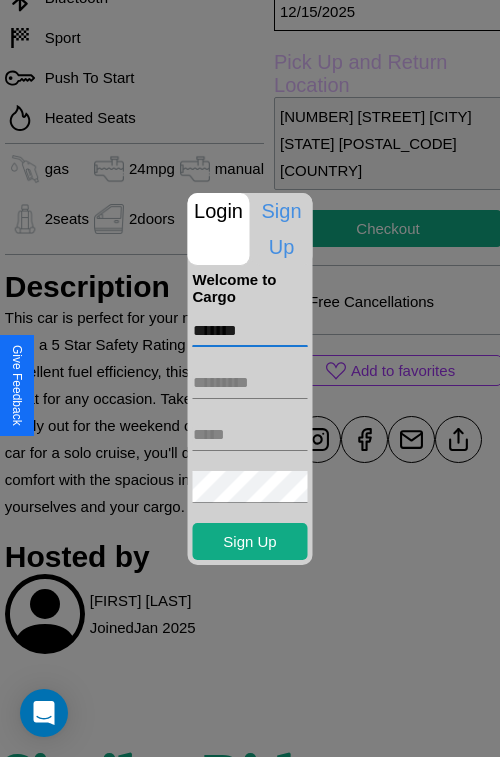 type on "*******" 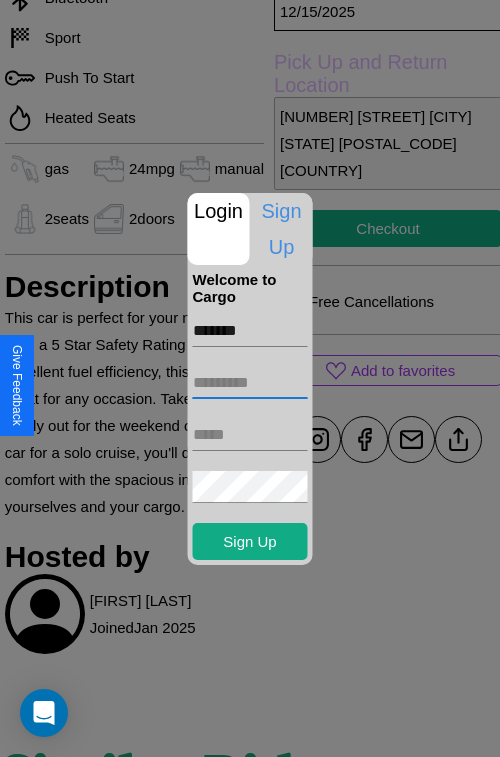 click at bounding box center (250, 383) 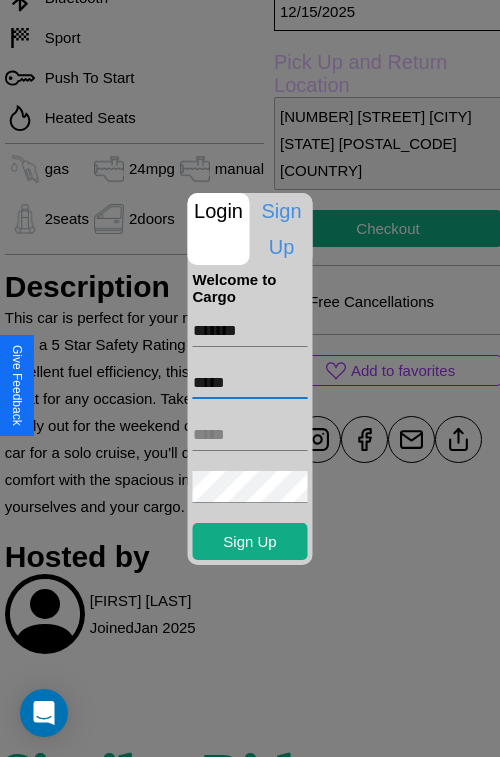 type on "*****" 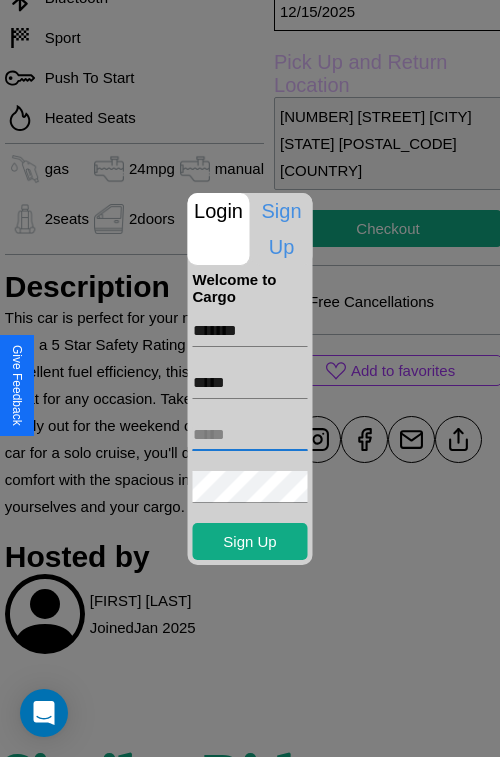 click at bounding box center (250, 435) 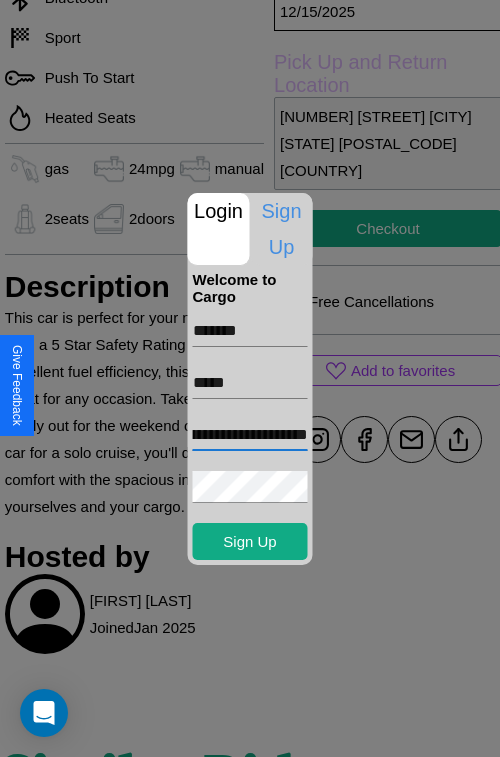 scroll, scrollTop: 0, scrollLeft: 86, axis: horizontal 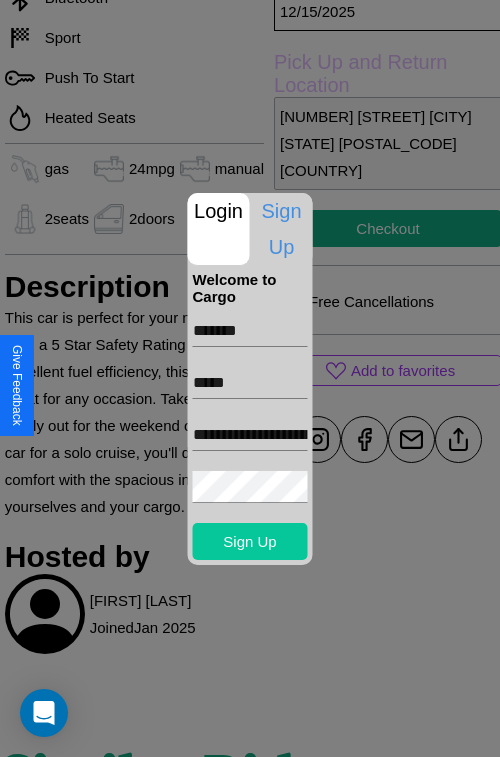 click on "Sign Up" at bounding box center (250, 541) 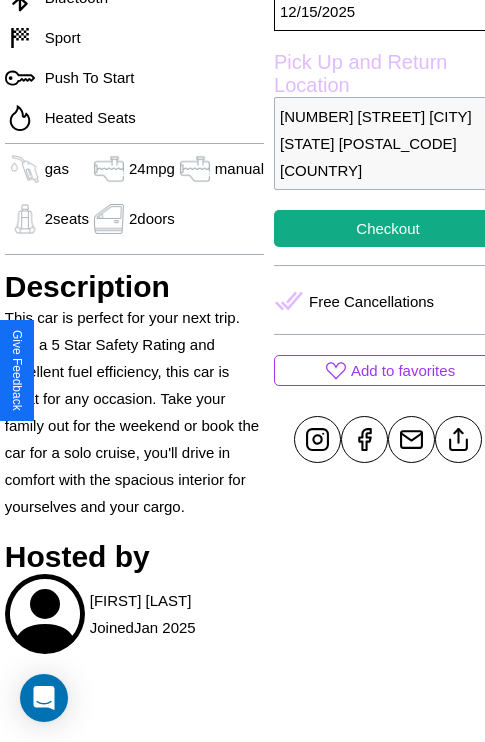 scroll, scrollTop: 667, scrollLeft: 68, axis: both 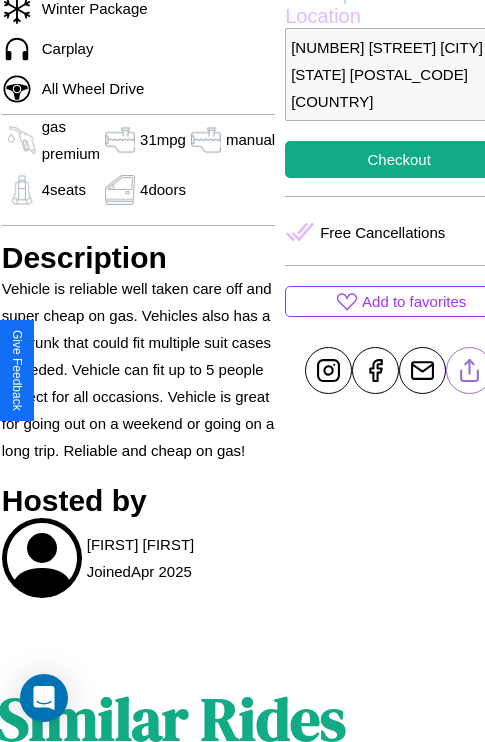 click 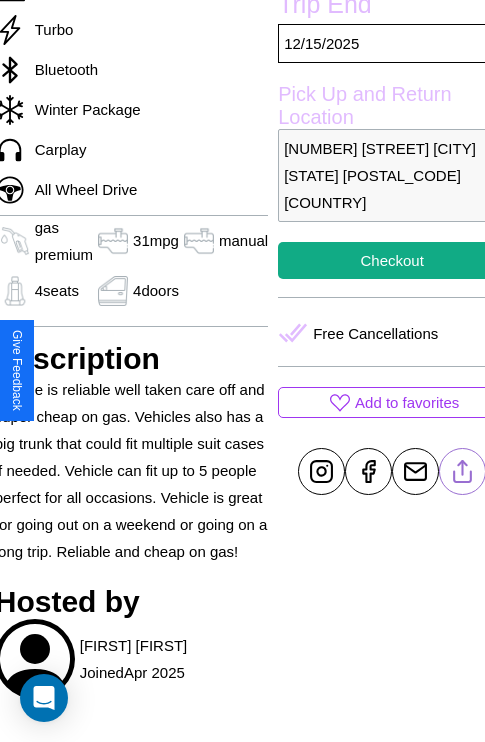scroll, scrollTop: 441, scrollLeft: 91, axis: both 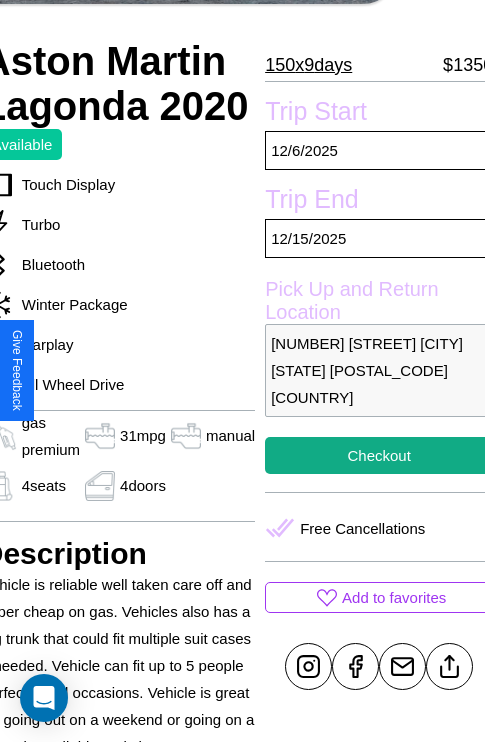 click on "[NUMBER] [STREET]  [CITY] [STATE] [POSTAL_CODE] [COUNTRY]" at bounding box center [379, 370] 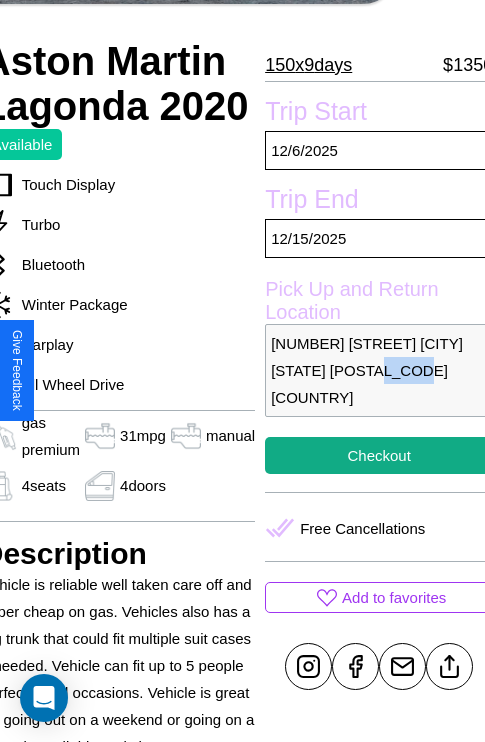 click on "[NUMBER] [STREET]  [CITY] [STATE] [POSTAL_CODE] [COUNTRY]" at bounding box center (379, 370) 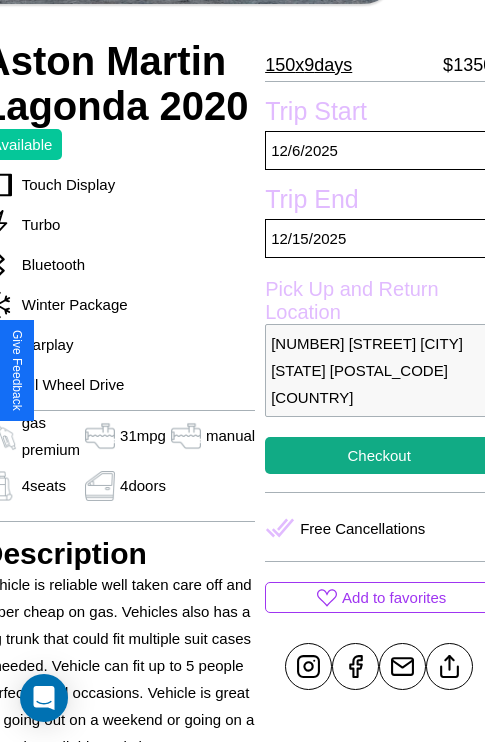 click on "[NUMBER] [STREET]  [CITY] [STATE] [POSTAL_CODE] [COUNTRY]" at bounding box center [379, 370] 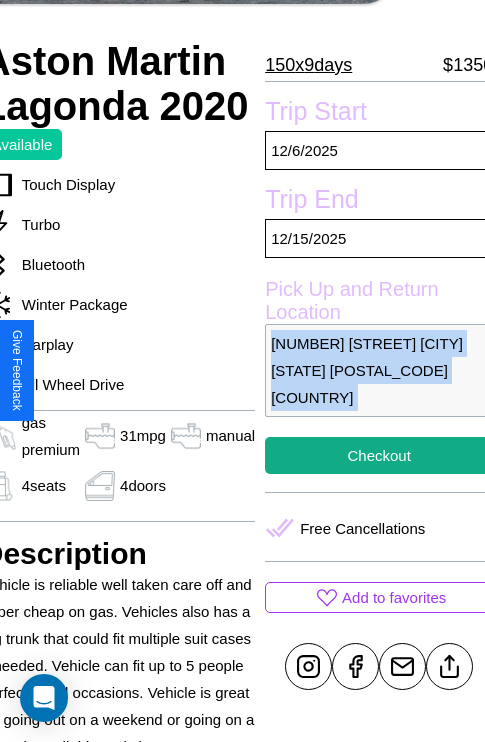 click on "[NUMBER] [STREET]  [CITY] [STATE] [POSTAL_CODE] [COUNTRY]" at bounding box center (379, 370) 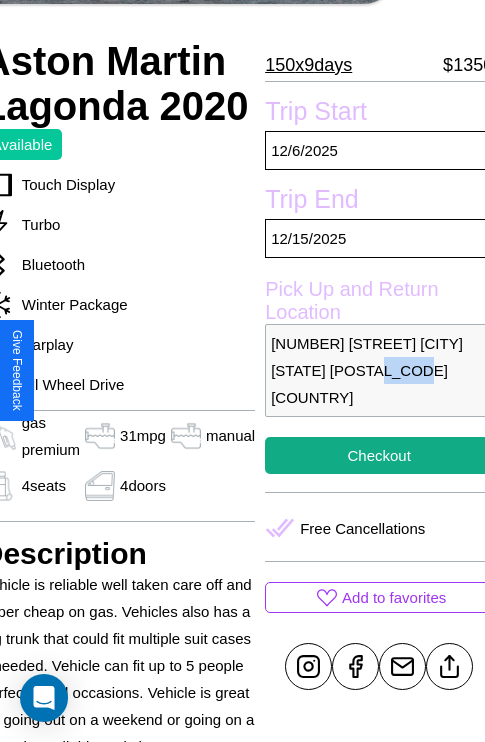 click on "[NUMBER] [STREET]  [CITY] [STATE] [POSTAL_CODE] [COUNTRY]" at bounding box center (379, 370) 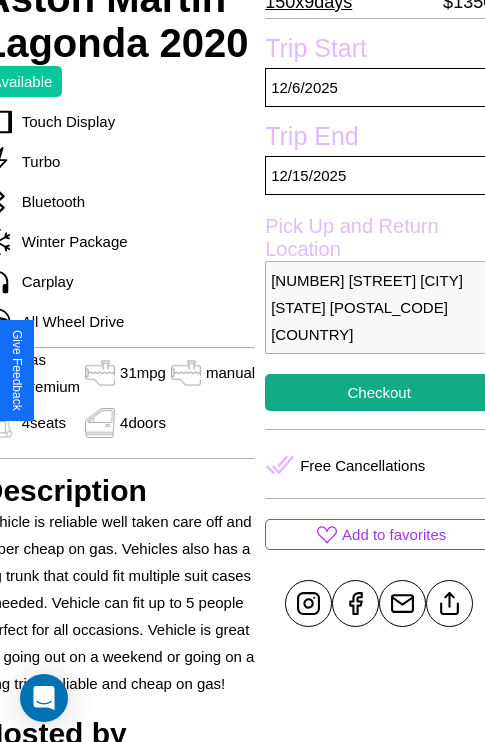 scroll, scrollTop: 526, scrollLeft: 91, axis: both 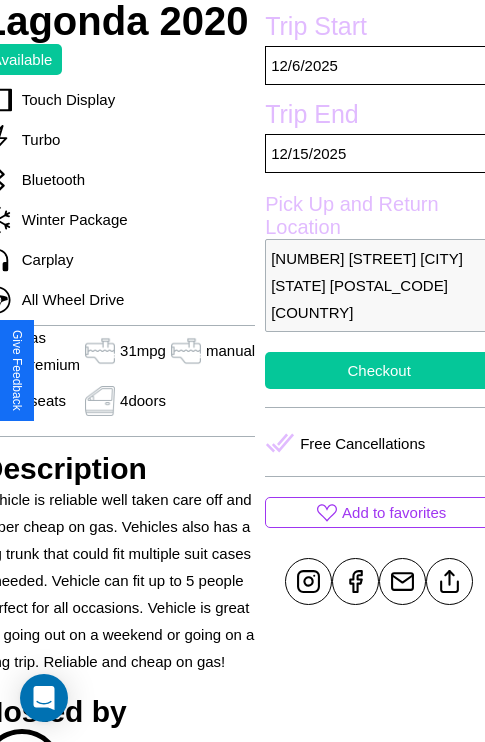click on "Checkout" at bounding box center [379, 370] 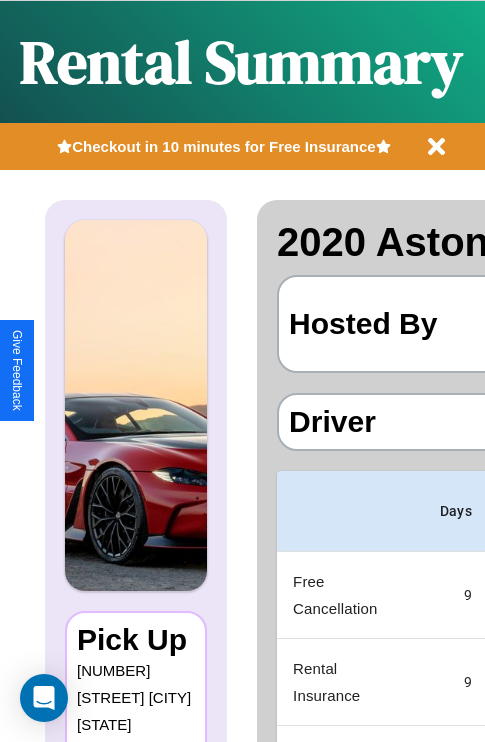 scroll, scrollTop: 0, scrollLeft: 387, axis: horizontal 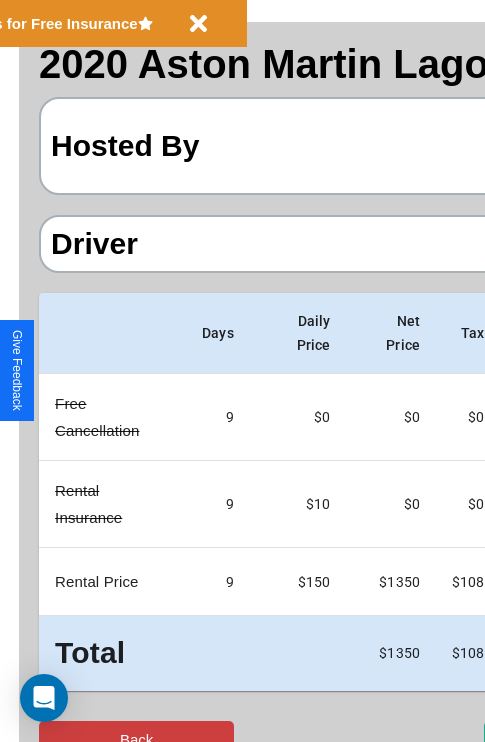 click on "Back" at bounding box center [136, 739] 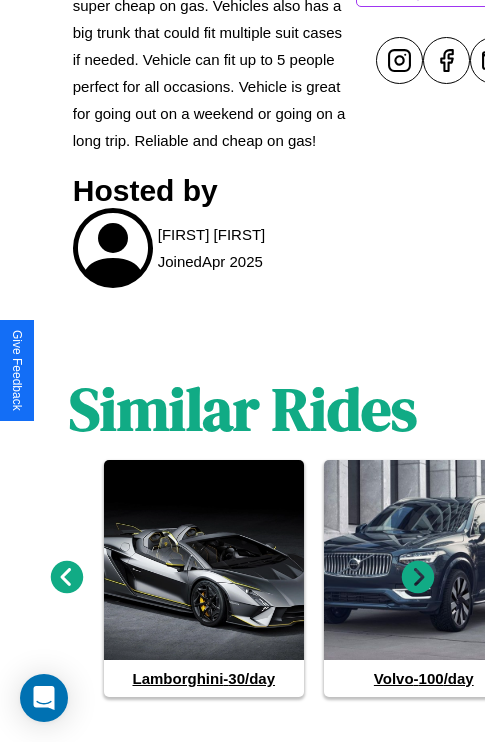 scroll, scrollTop: 1141, scrollLeft: 0, axis: vertical 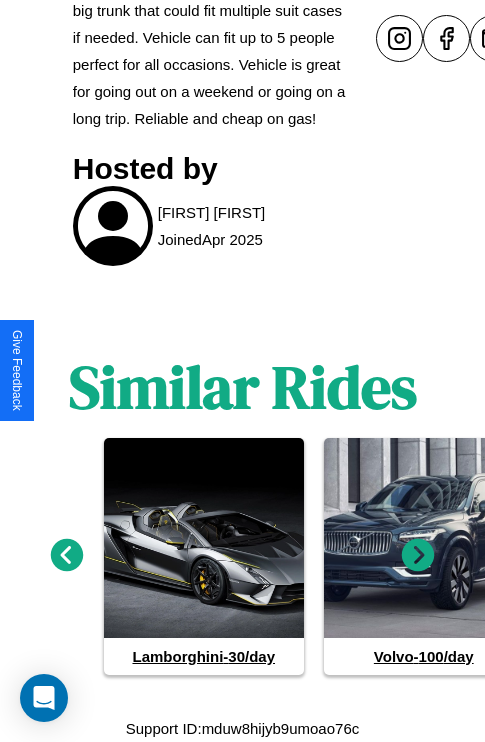 click 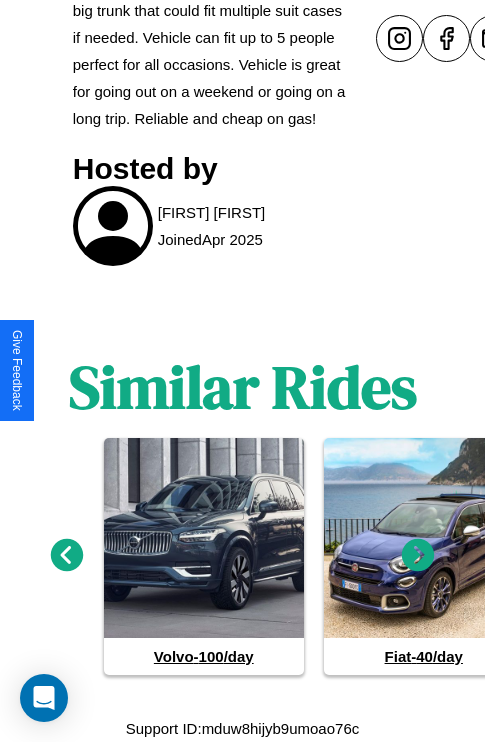 click 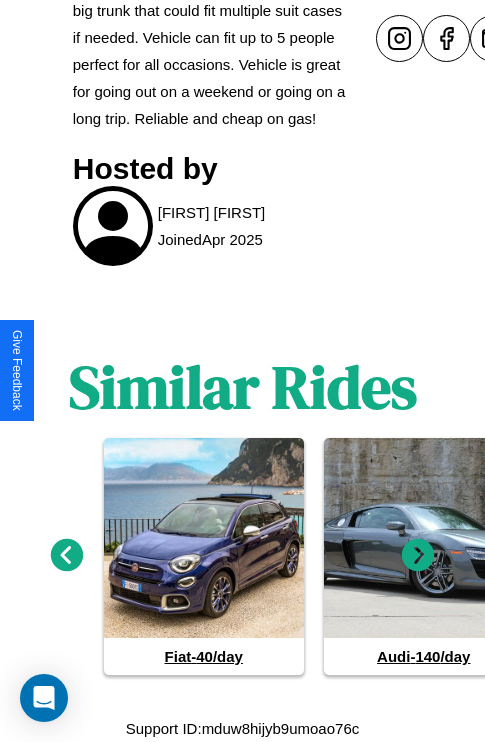 click 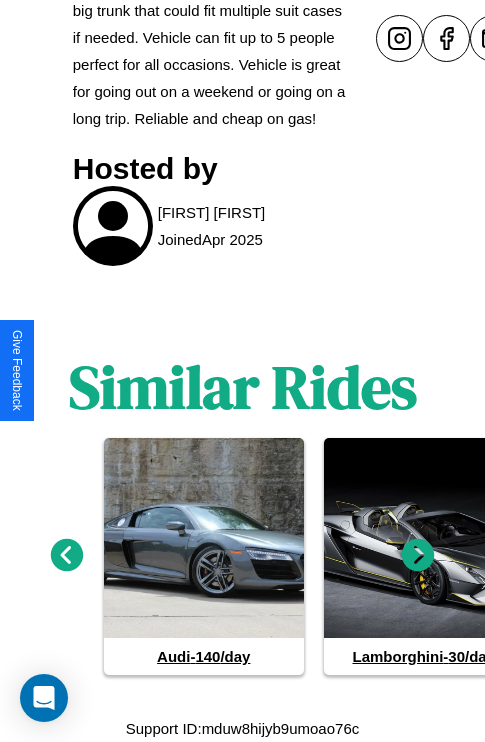click 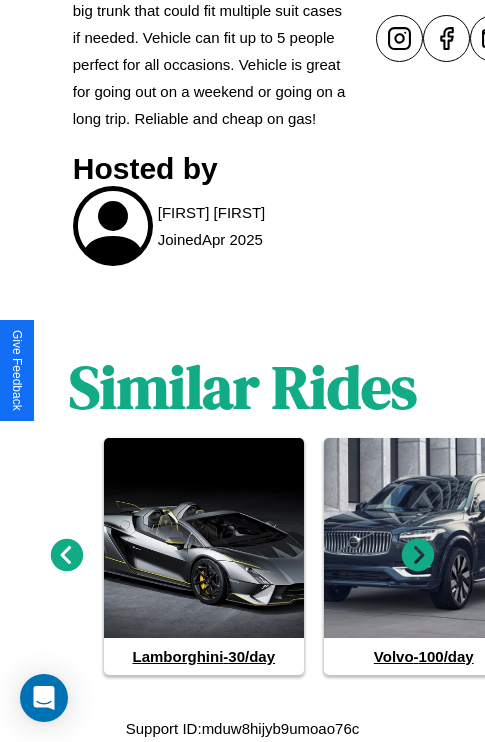 click 